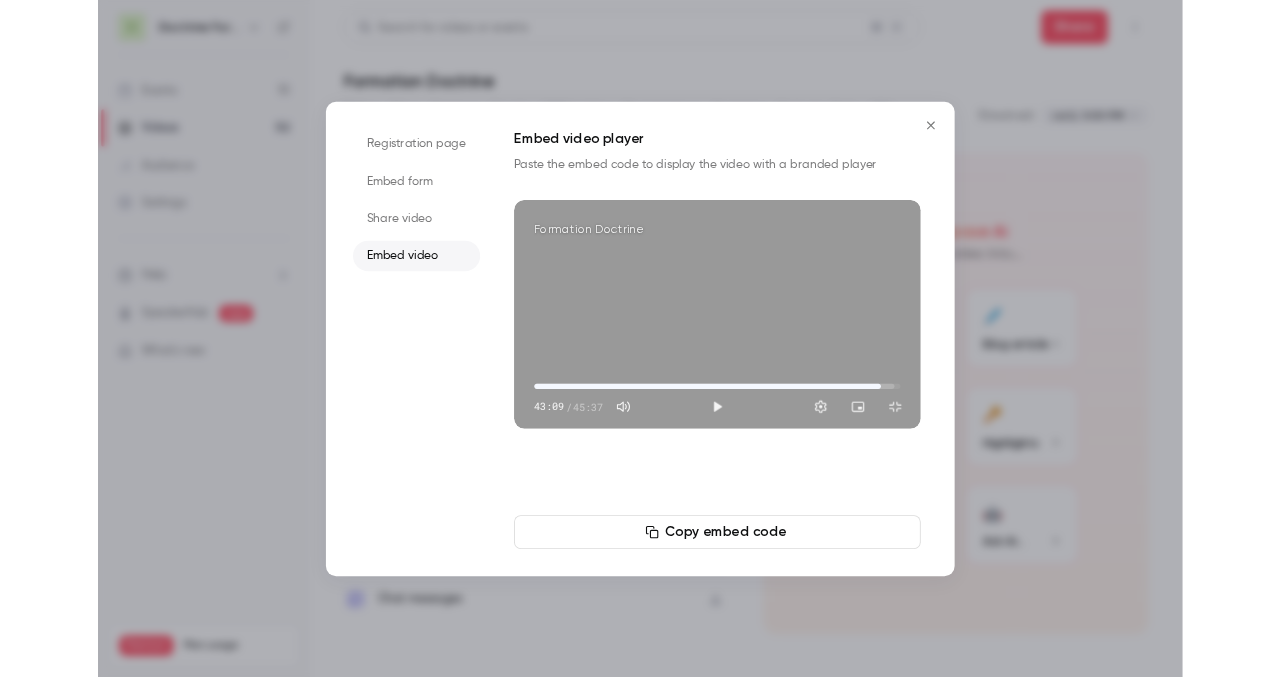 scroll, scrollTop: 0, scrollLeft: 0, axis: both 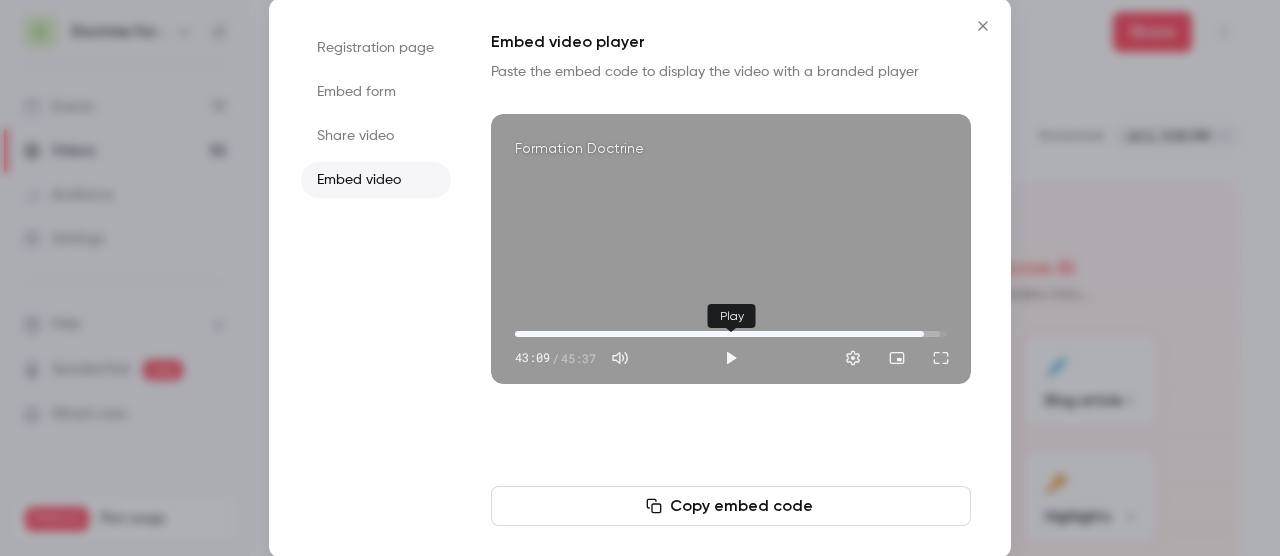 click at bounding box center (731, 358) 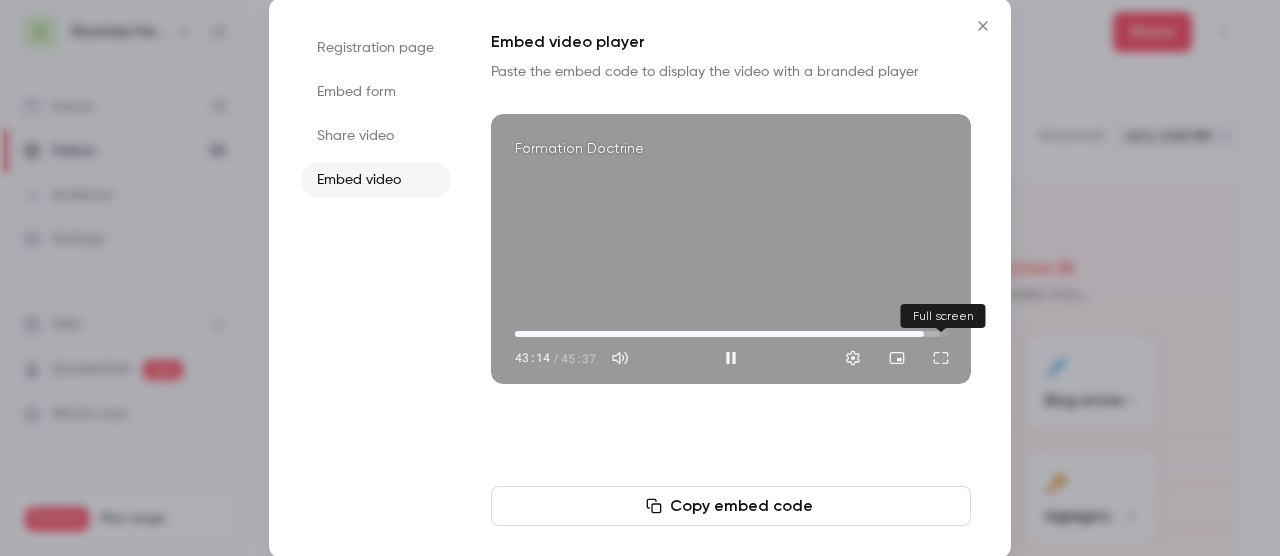 click at bounding box center (941, 358) 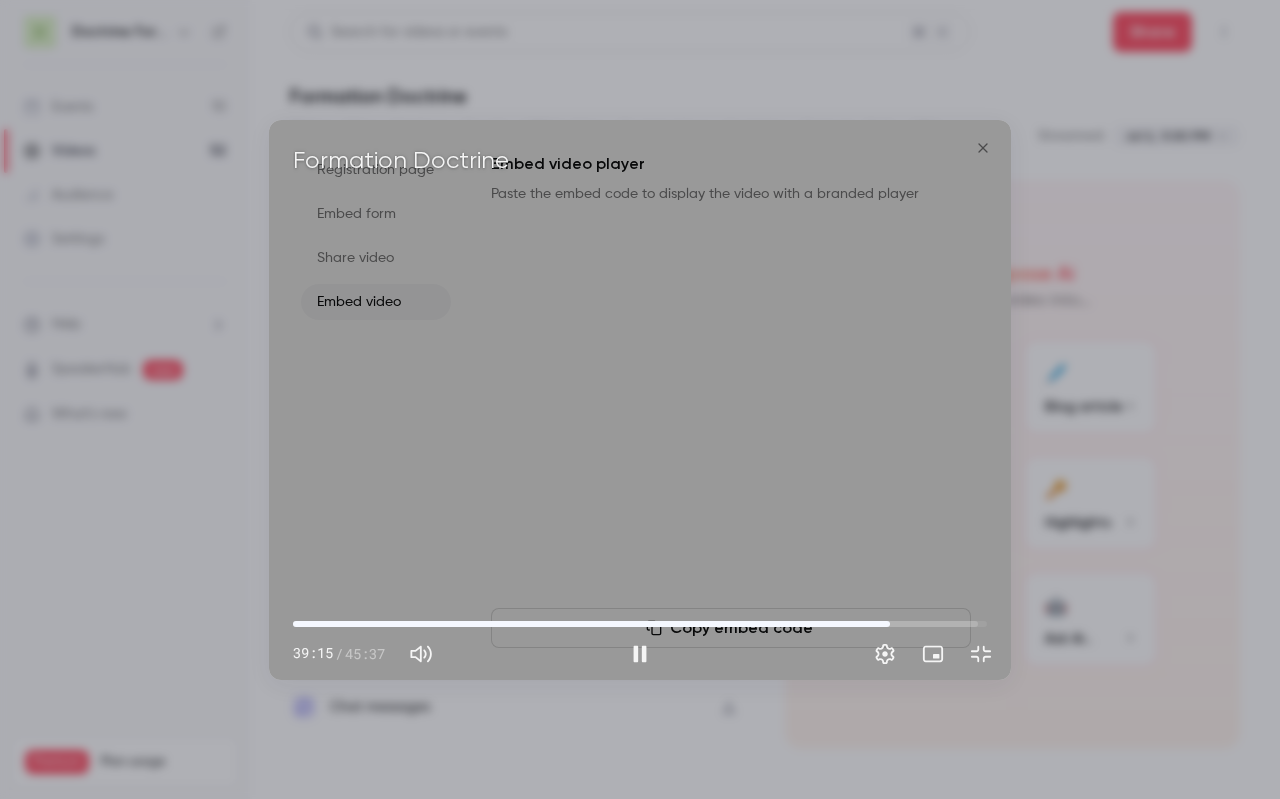 drag, startPoint x: 1197, startPoint y: 743, endPoint x: 1084, endPoint y: 750, distance: 113.216606 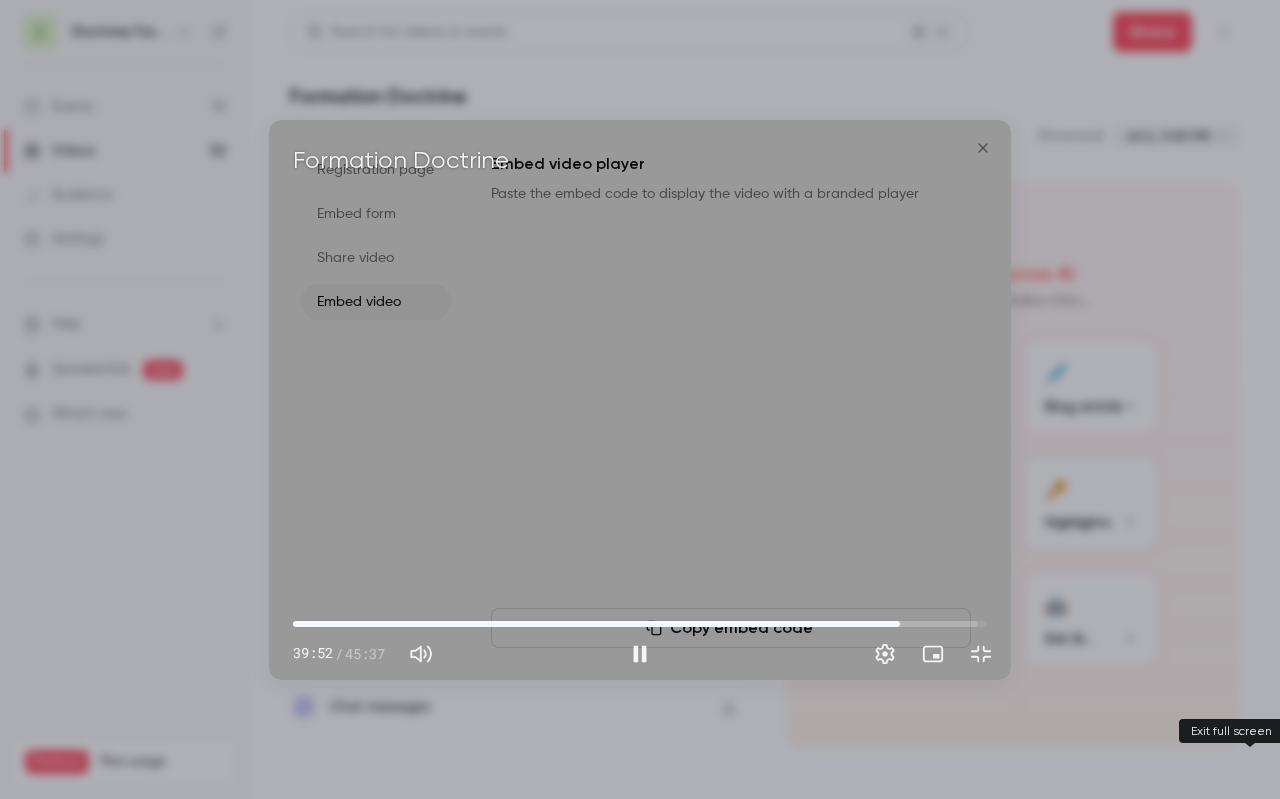 click at bounding box center [981, 654] 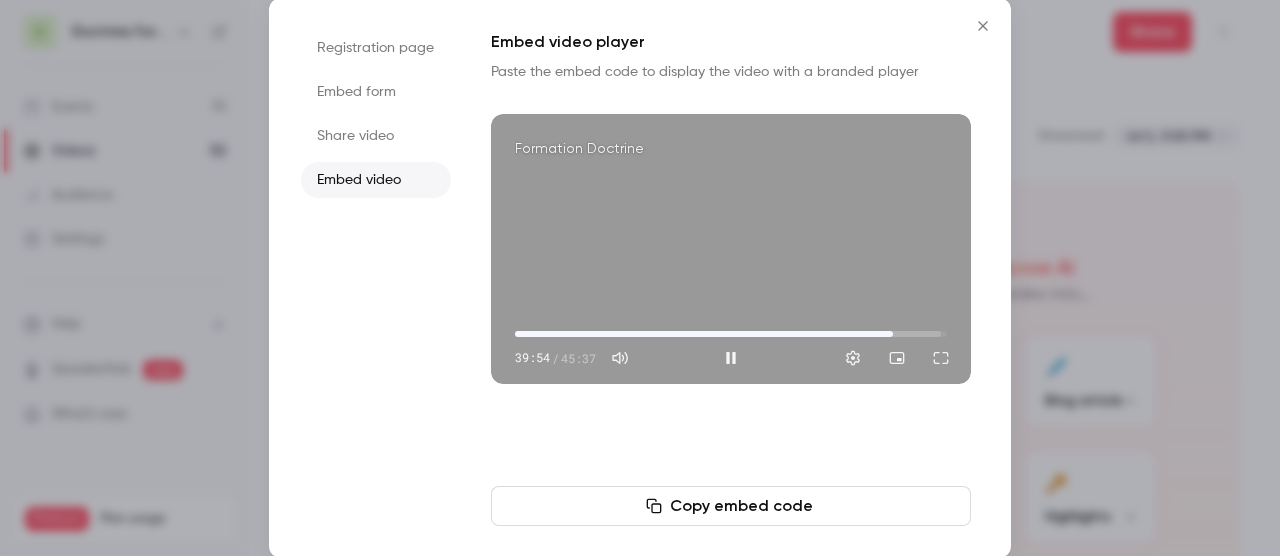 click on "Formation Doctrine 39:54 39:54 / 45:37" at bounding box center (731, 249) 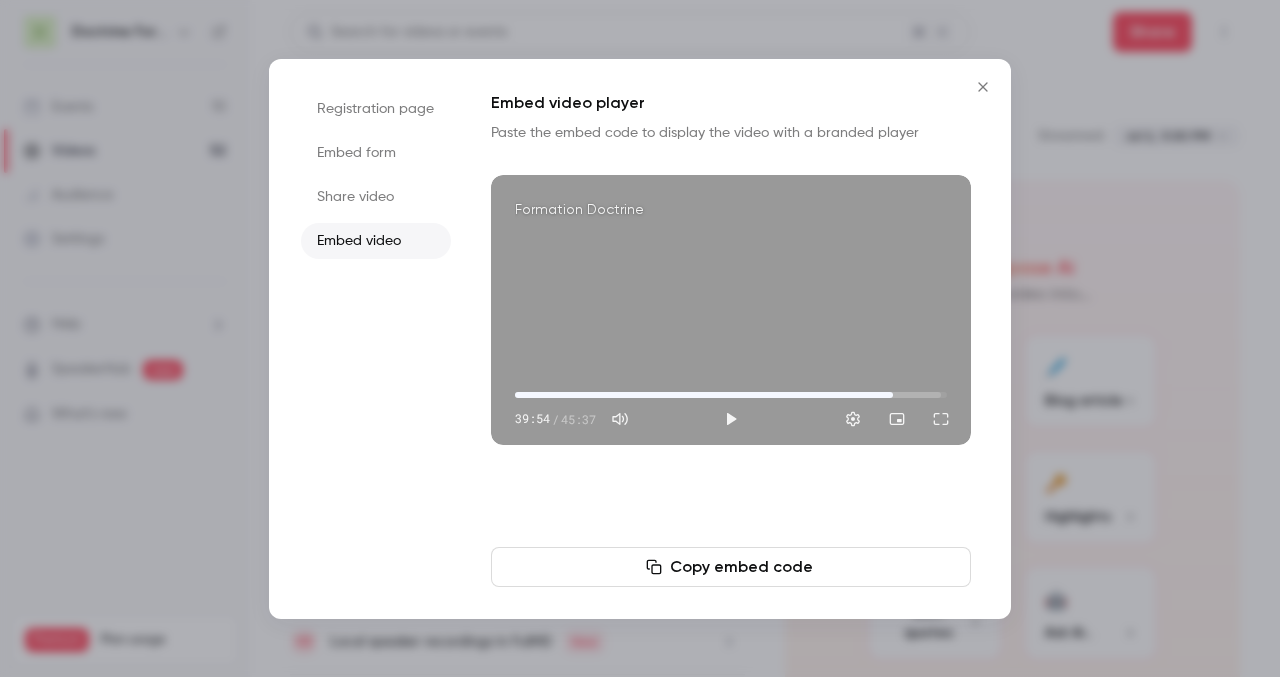 click 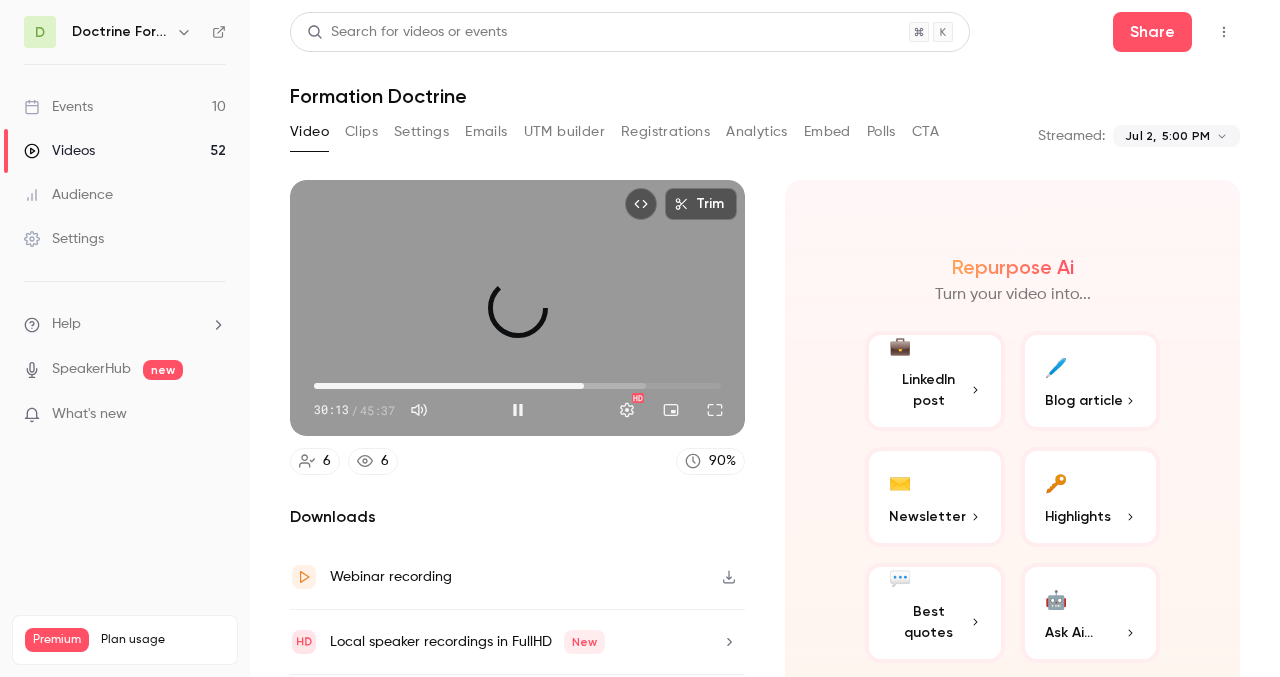 click on "Videos 52" at bounding box center (125, 151) 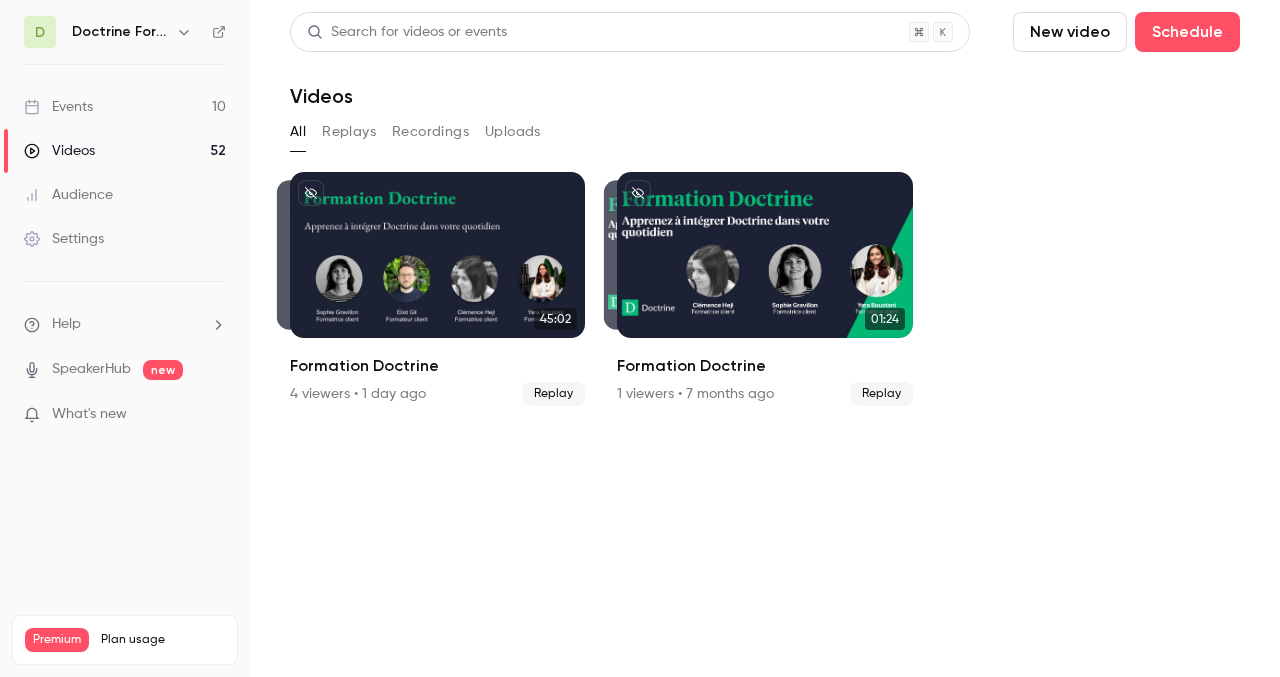 click on "Replays" at bounding box center [349, 132] 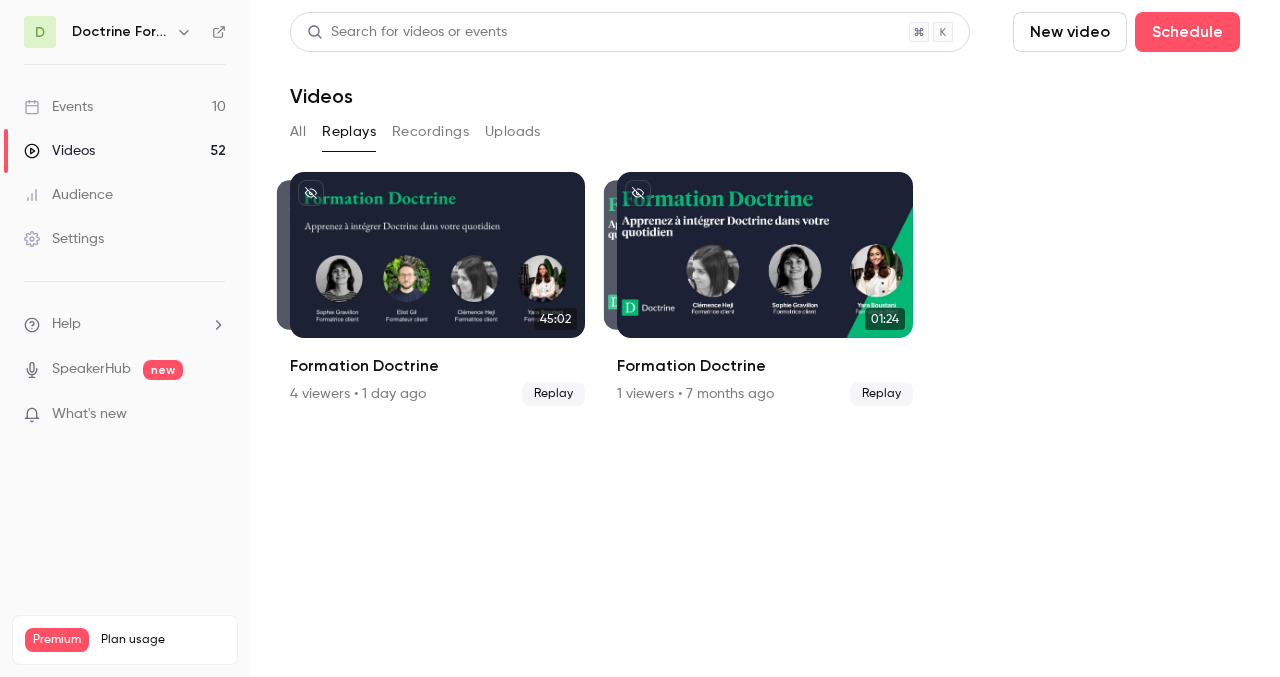 click on "All" at bounding box center [298, 132] 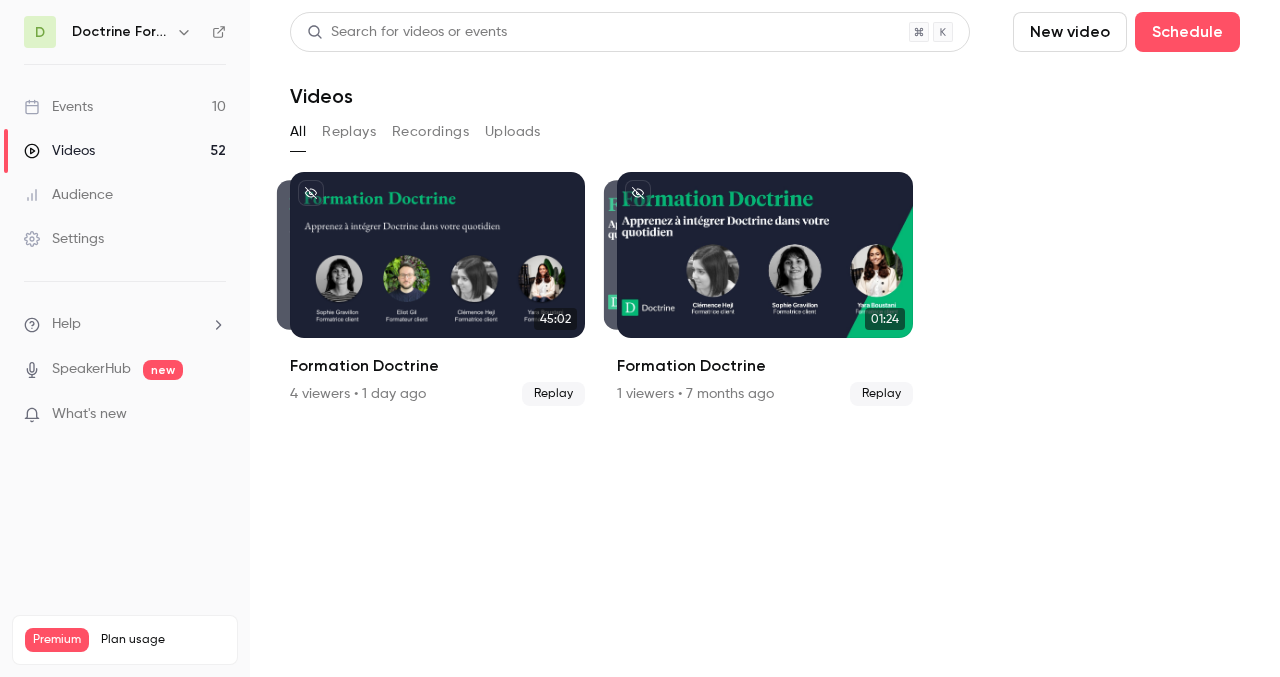 click on "All Replays Recordings Uploads" at bounding box center (765, 132) 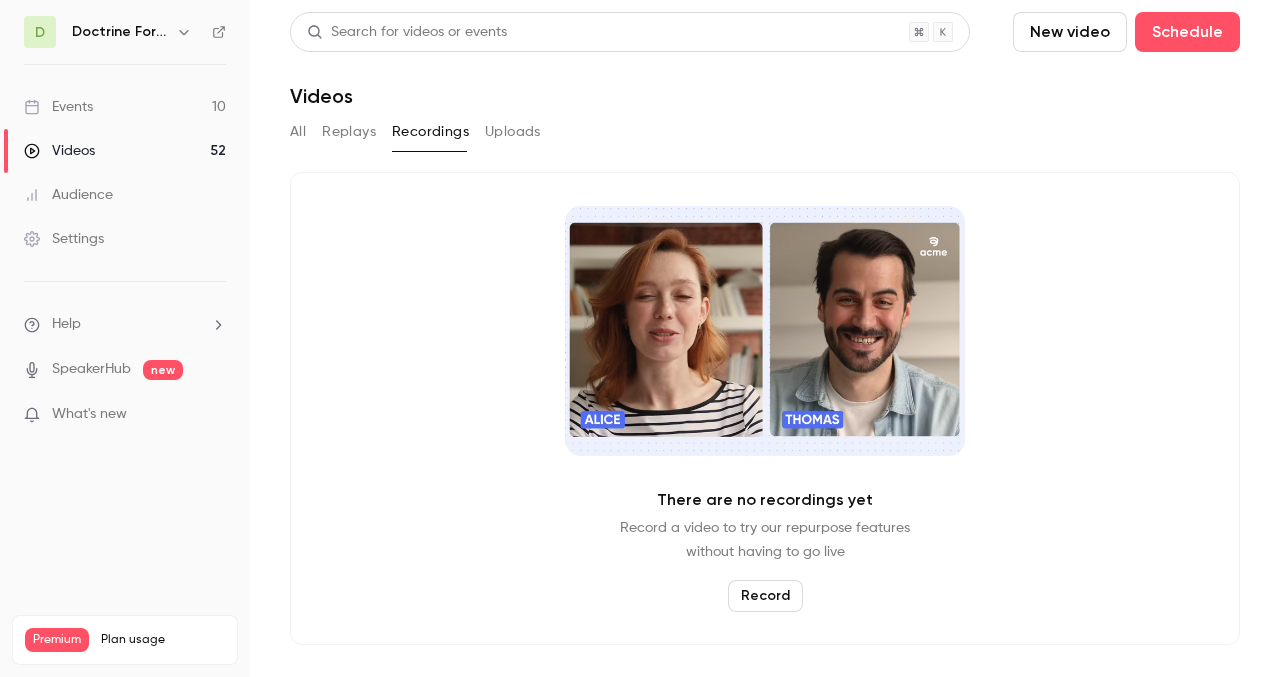 click on "Uploads" at bounding box center [513, 132] 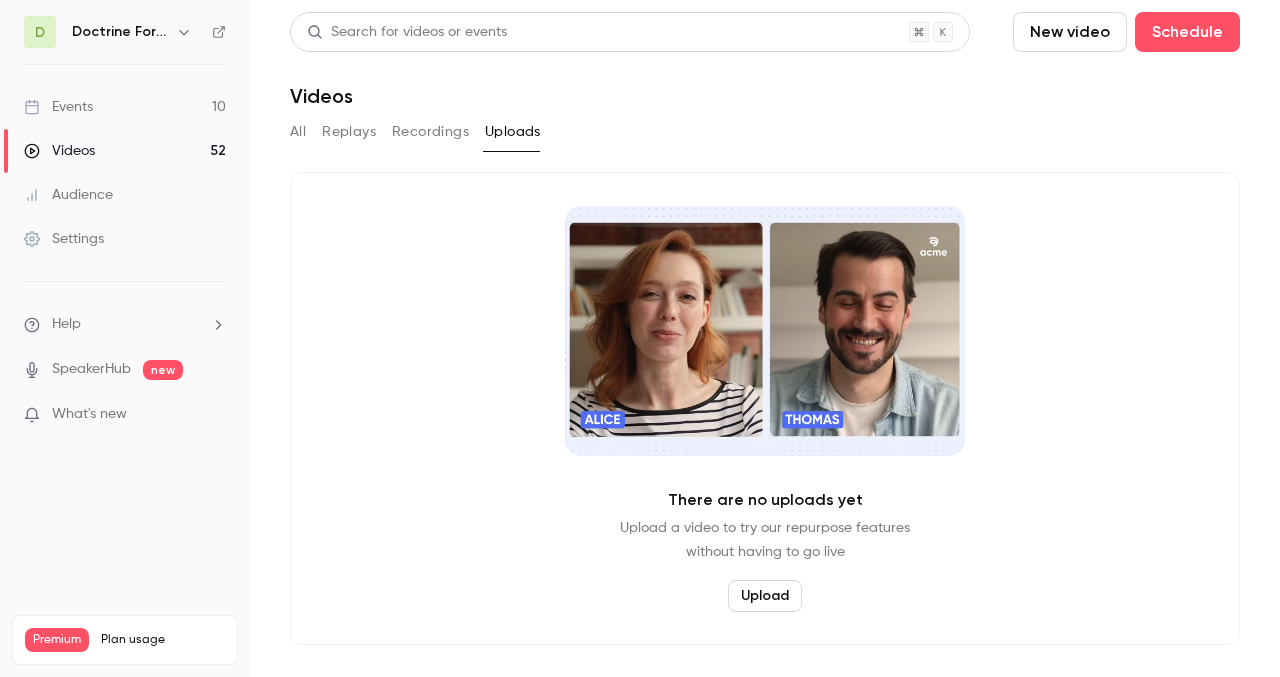 click on "Recordings" at bounding box center (430, 132) 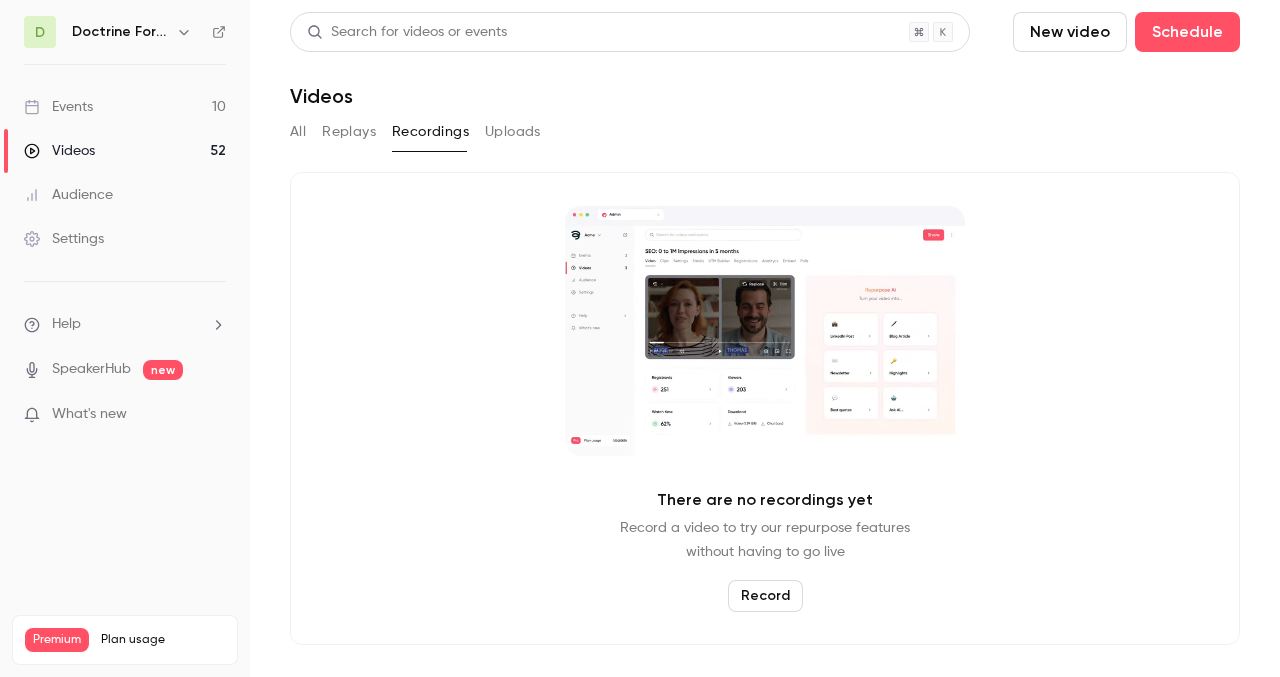click on "Events" at bounding box center [58, 107] 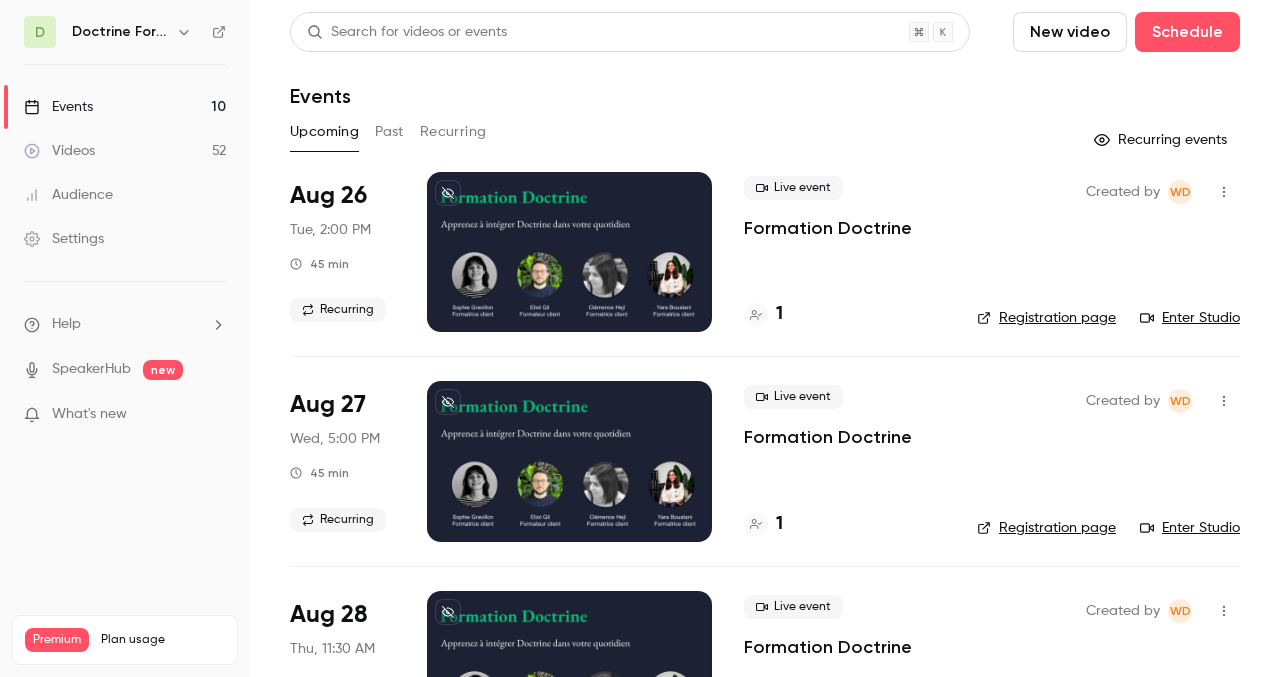 click on "Doctrine Formation Corporate" at bounding box center (120, 32) 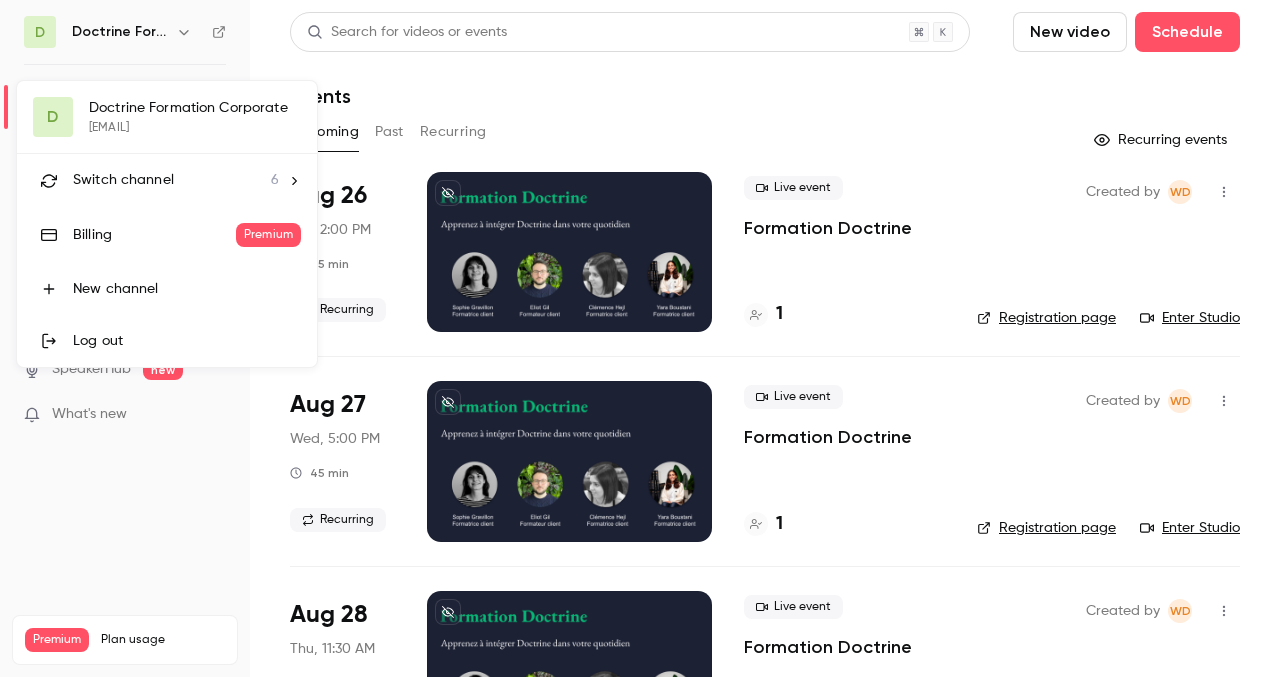 click on "Switch channel" at bounding box center [123, 180] 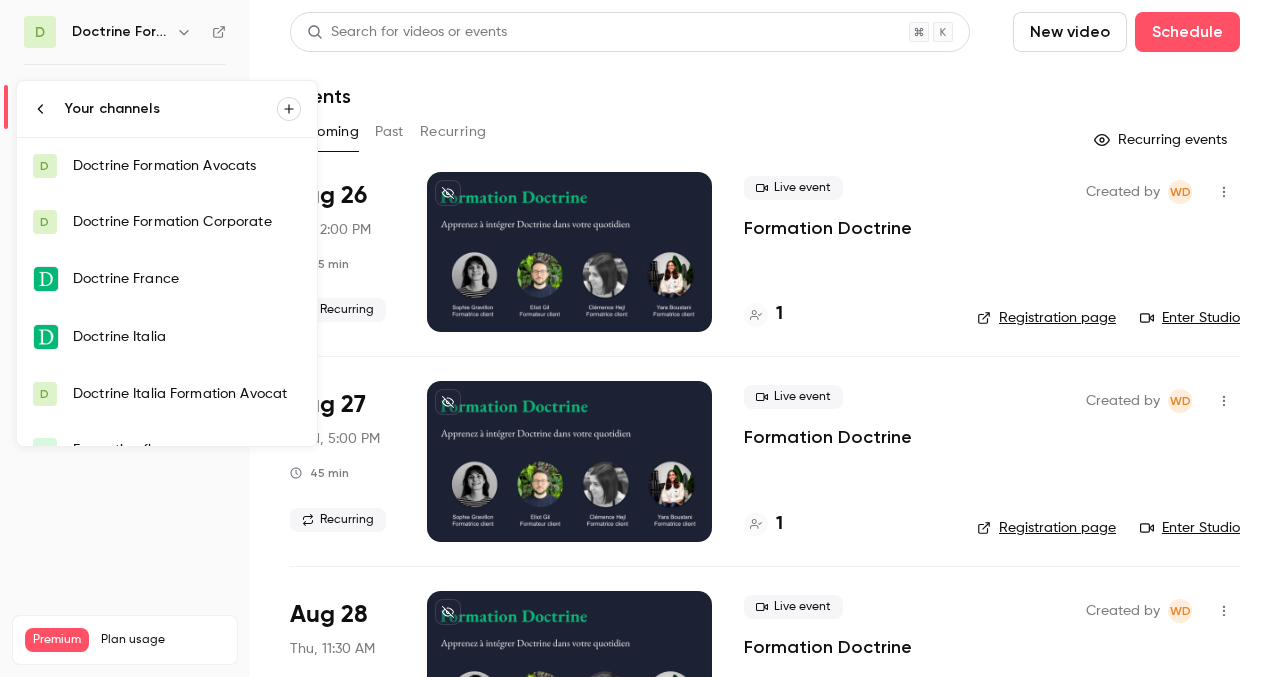 click on "D Doctrine Formation Avocats" at bounding box center (167, 166) 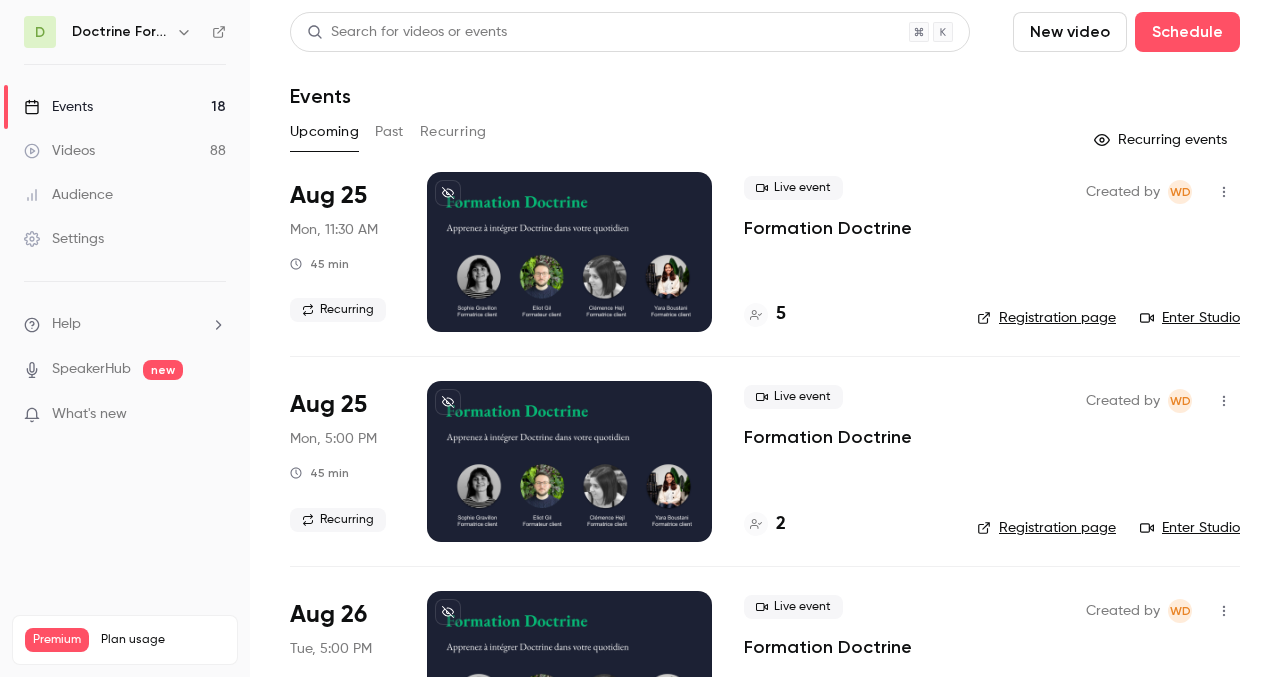 click on "Past" at bounding box center (389, 132) 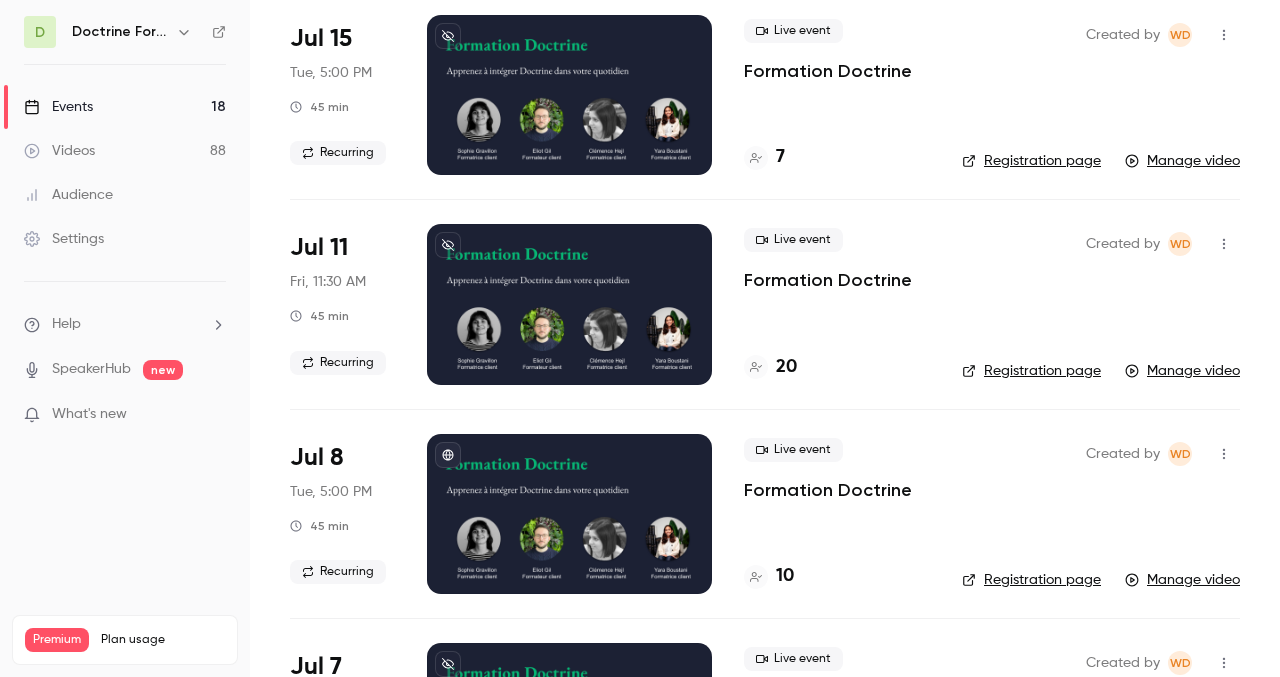 scroll, scrollTop: 2875, scrollLeft: 0, axis: vertical 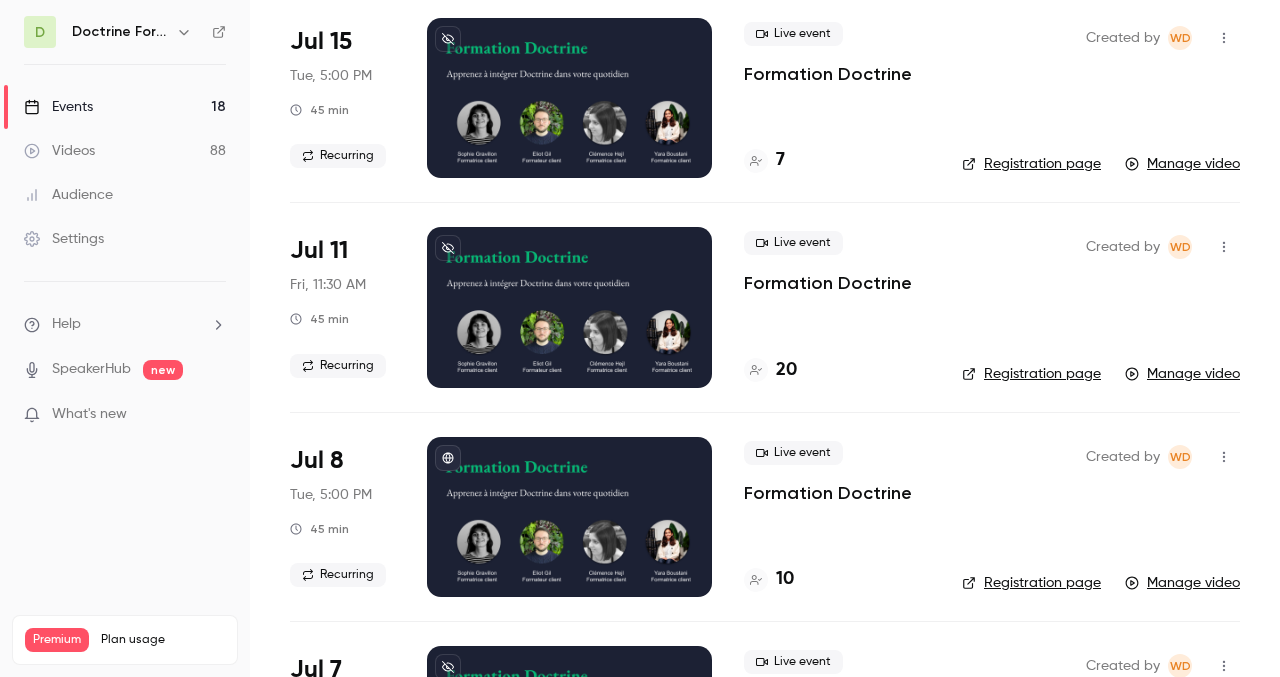 click at bounding box center [569, 307] 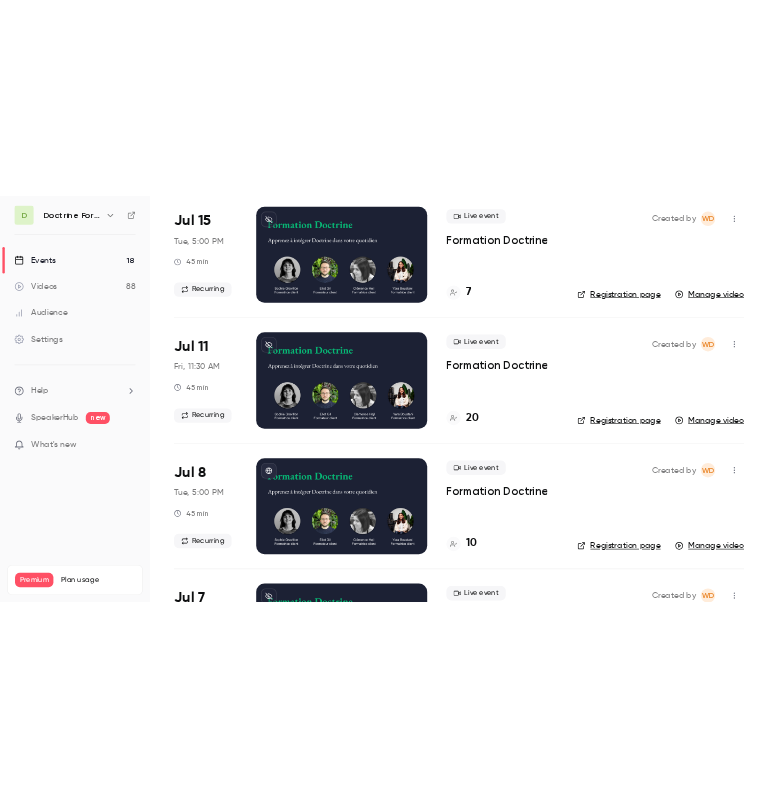 scroll, scrollTop: 0, scrollLeft: 0, axis: both 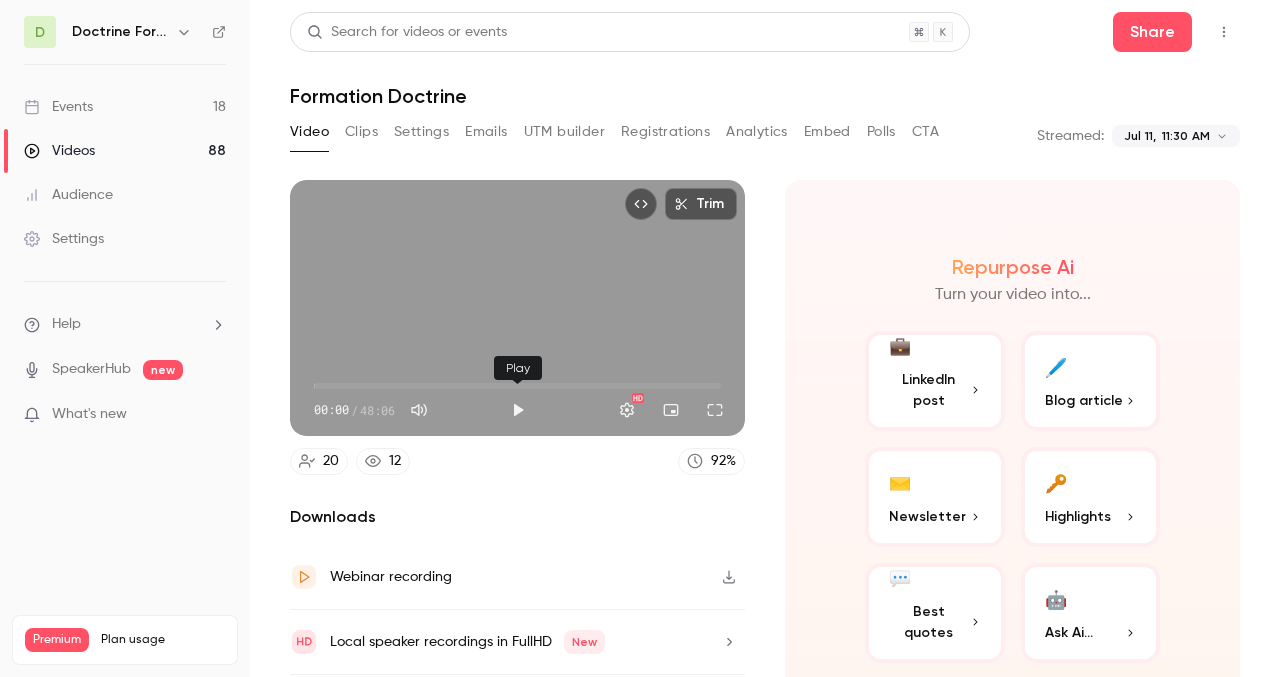 click at bounding box center (518, 410) 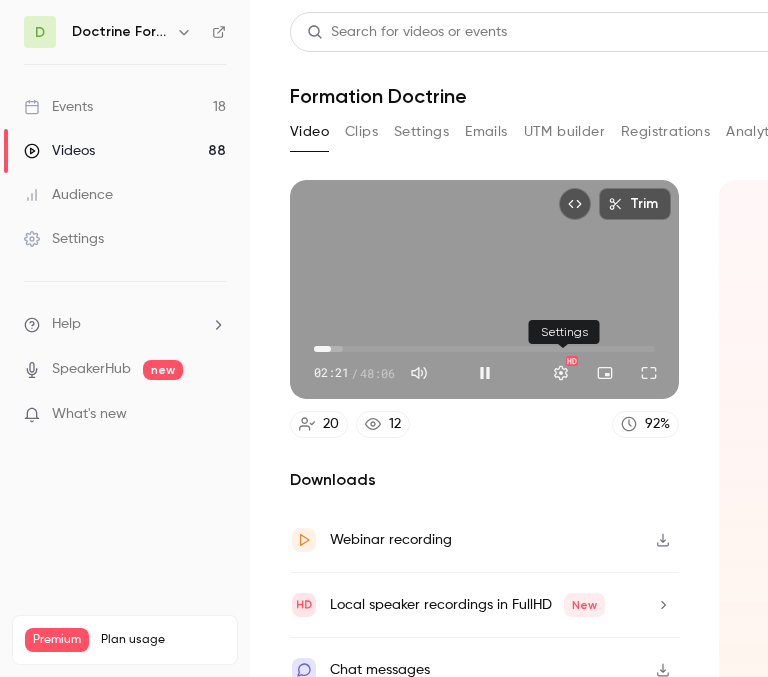 click at bounding box center [561, 373] 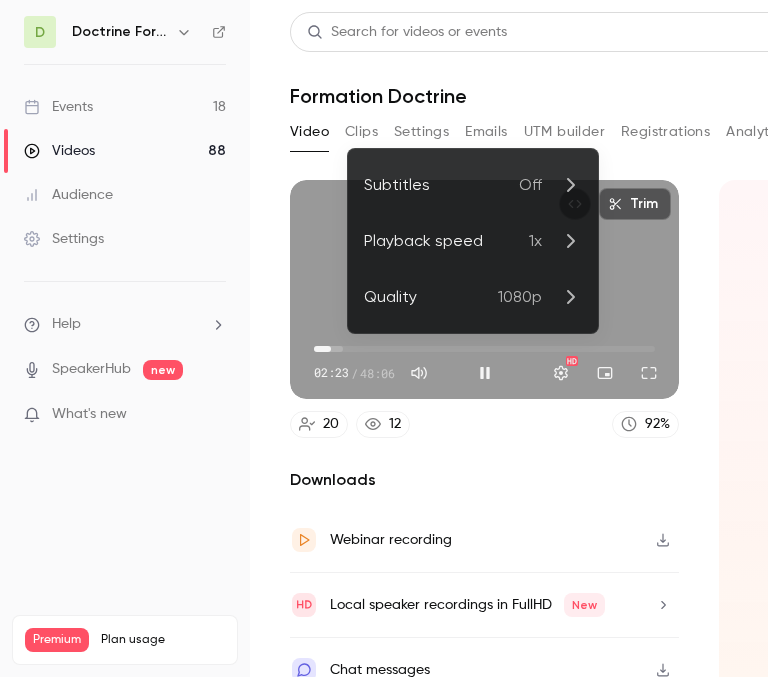 click on "Playback speed" at bounding box center (446, 241) 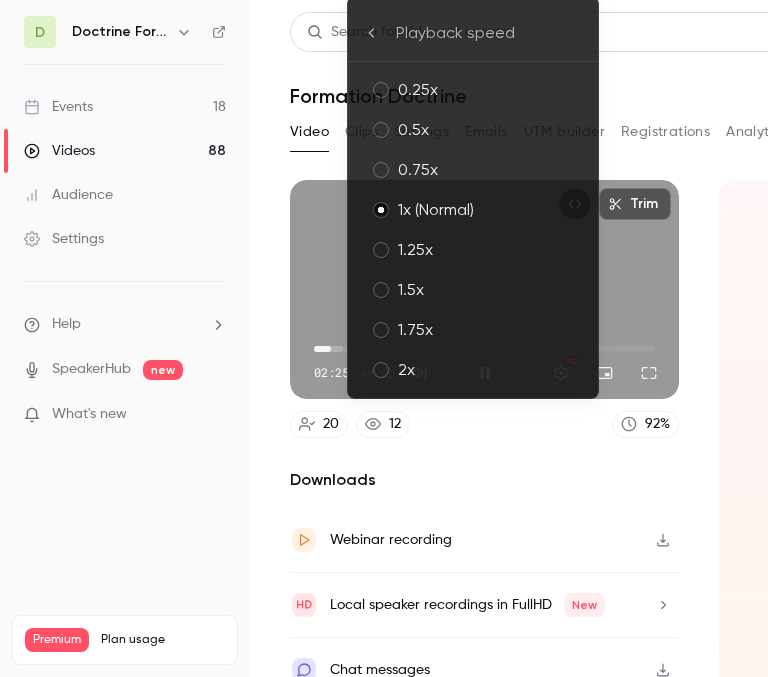 click on "2x" at bounding box center [490, 370] 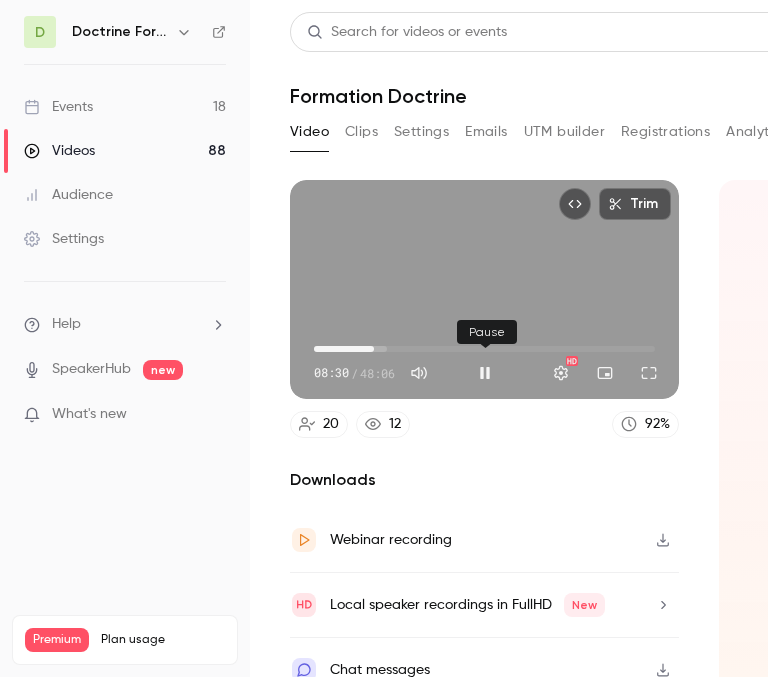 click at bounding box center (485, 373) 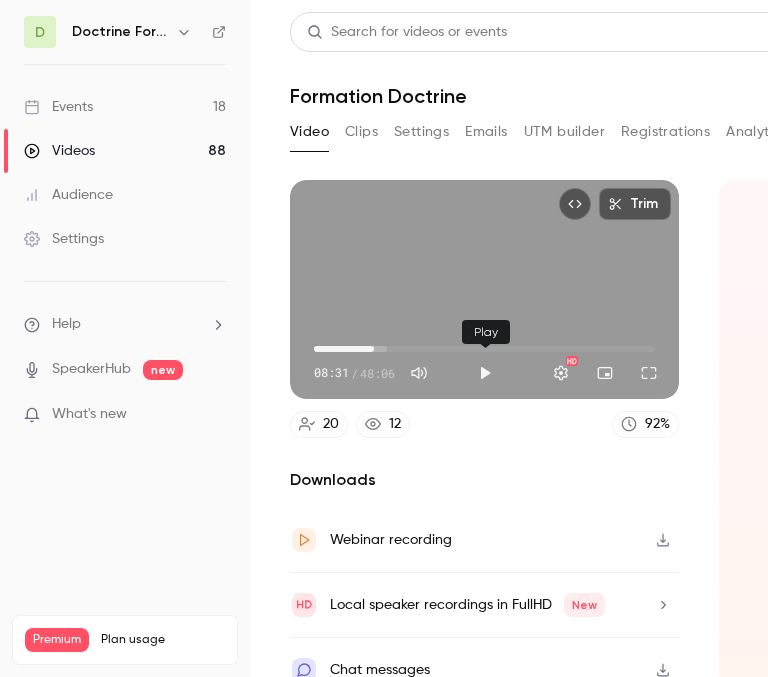 click at bounding box center (485, 373) 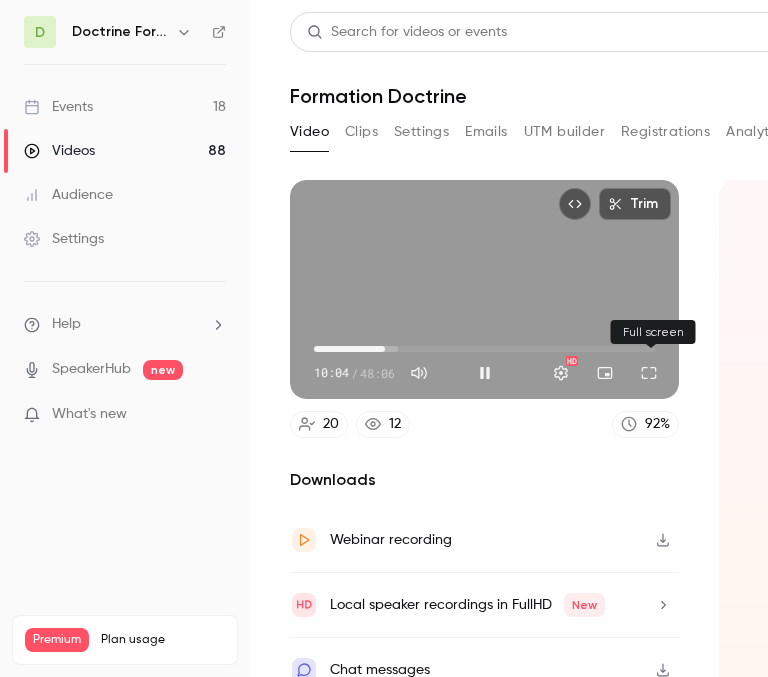 click at bounding box center (649, 373) 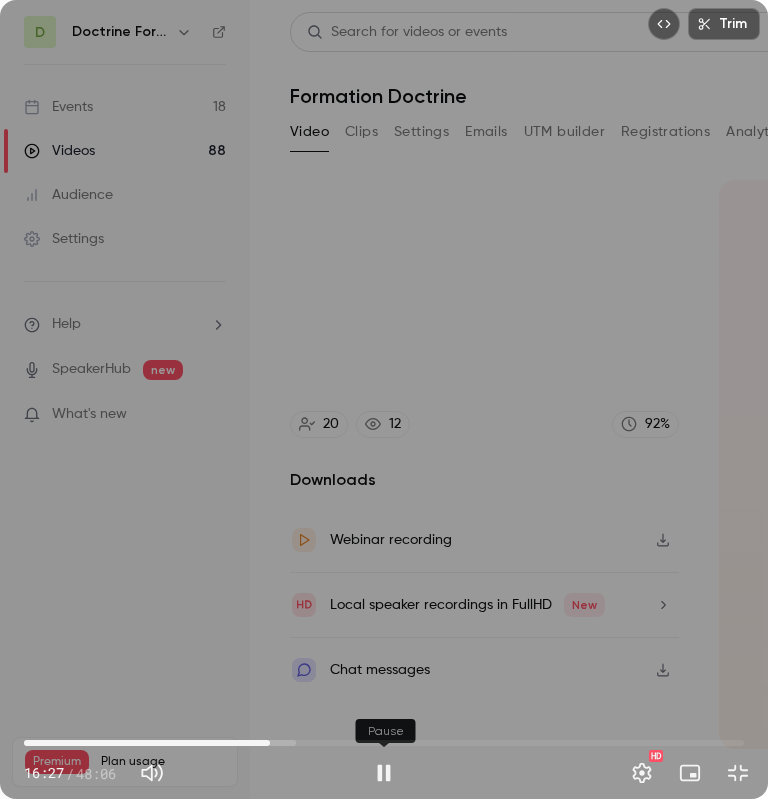 click at bounding box center (384, 773) 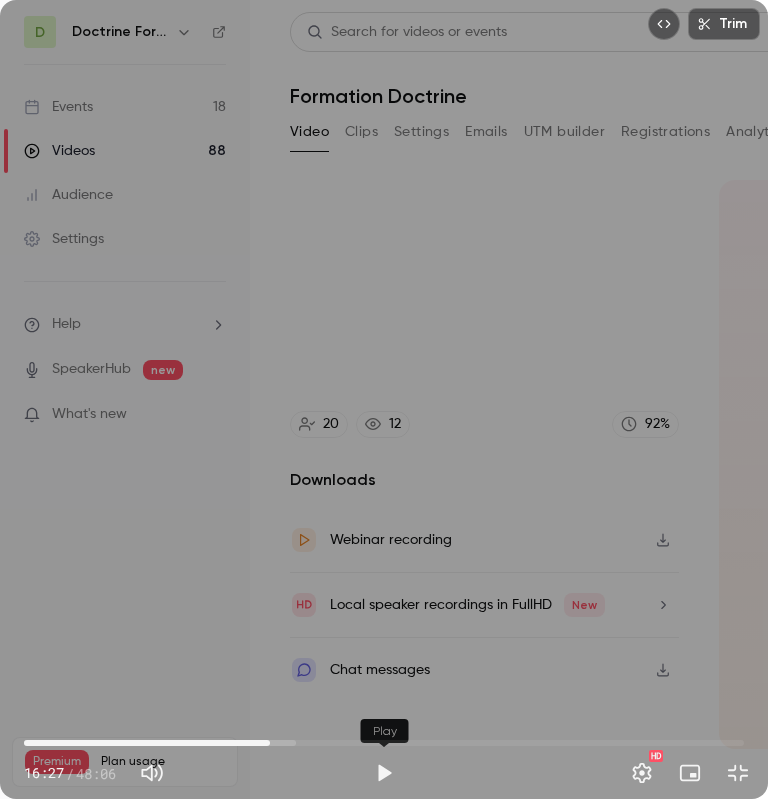 click at bounding box center (384, 773) 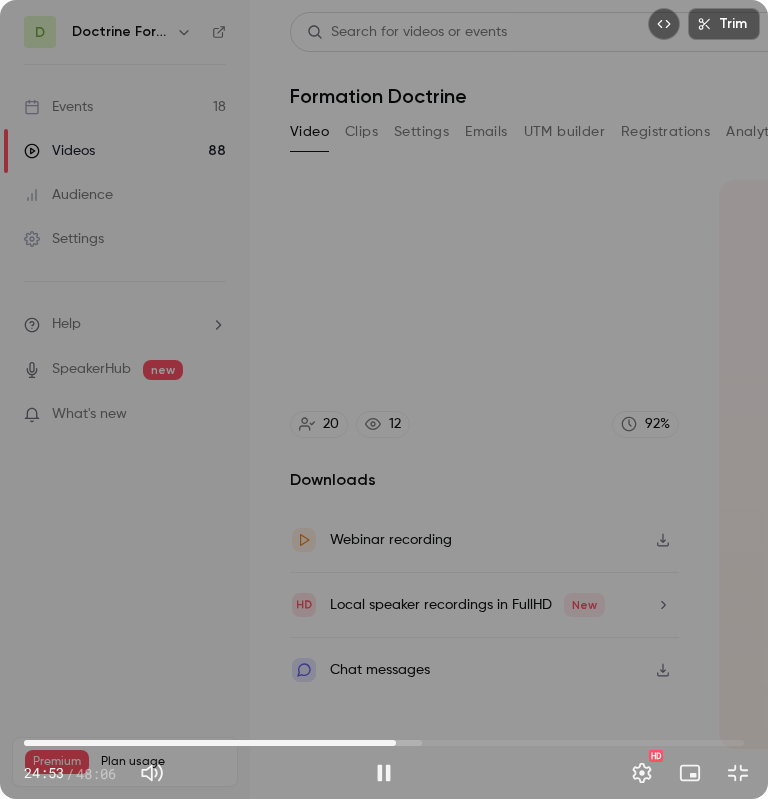 click on "Trim 24:53 24:53 / 48:06 HD" at bounding box center (384, 399) 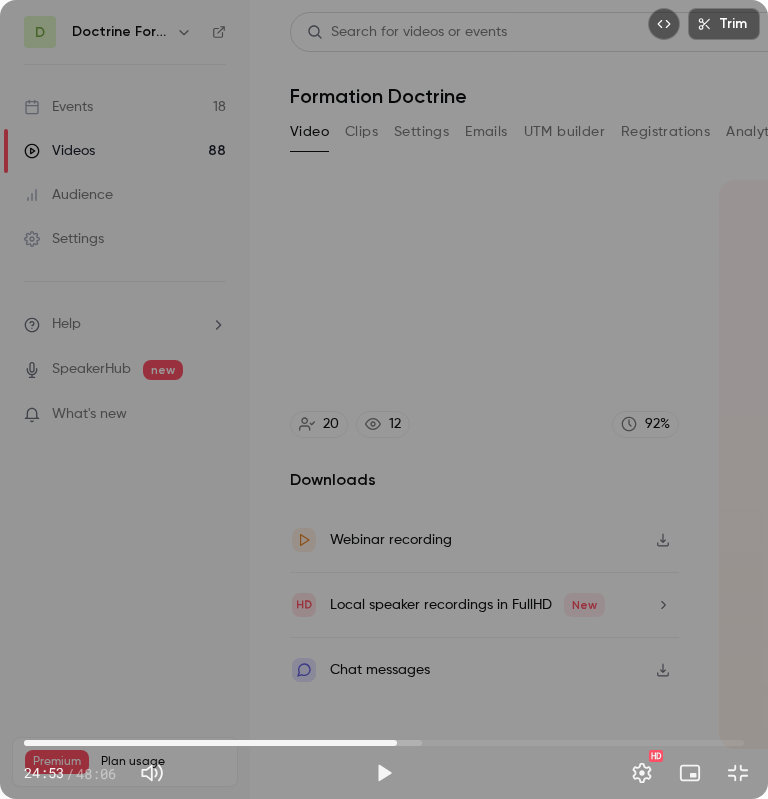 click on "Trim 24:53 24:53 / 48:06 HD" at bounding box center (384, 399) 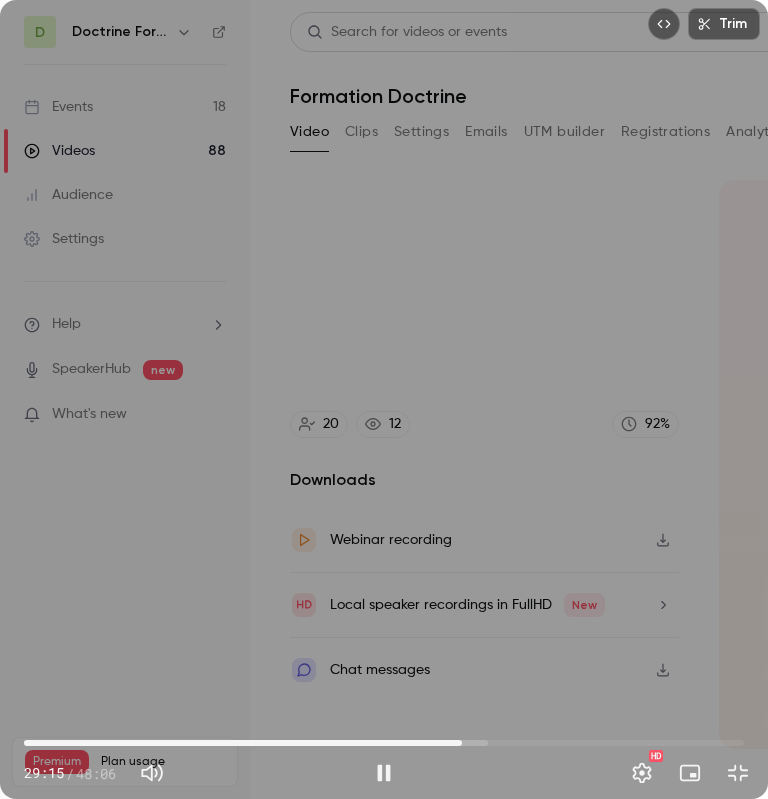 click on "Trim 29:15 29:15 / 48:06 HD" at bounding box center [384, 399] 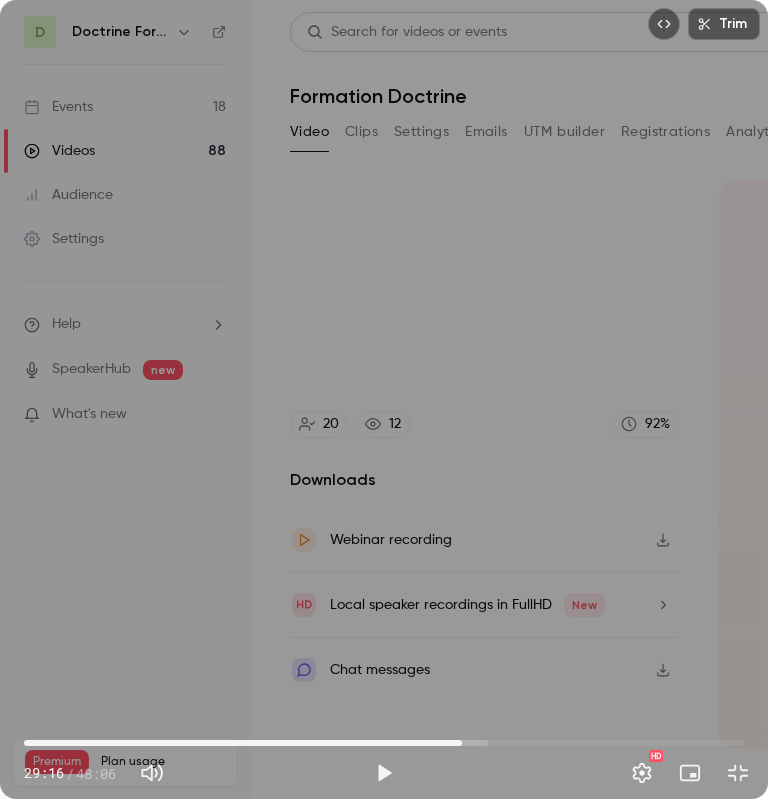 click on "Trim 29:16 29:16 / 48:06 HD" at bounding box center [384, 399] 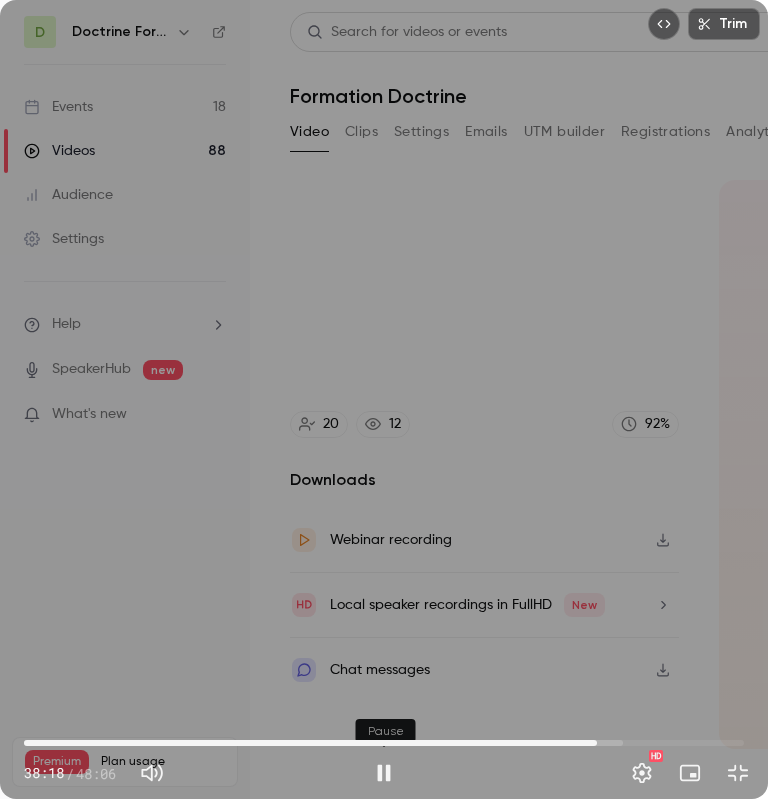 click at bounding box center (384, 773) 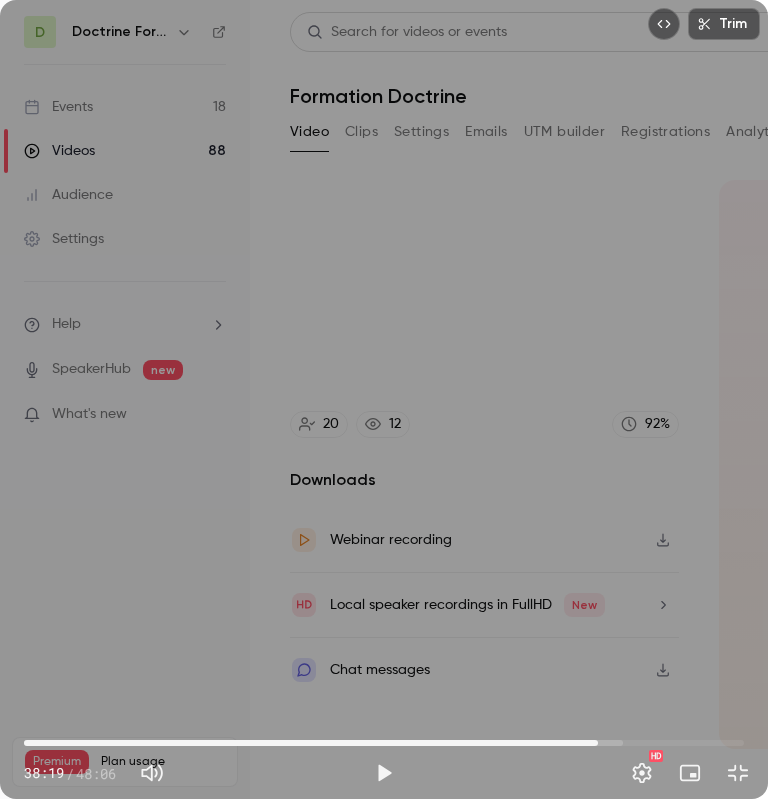 click on "Trim 38:19 38:19 / 48:06 HD" at bounding box center (384, 399) 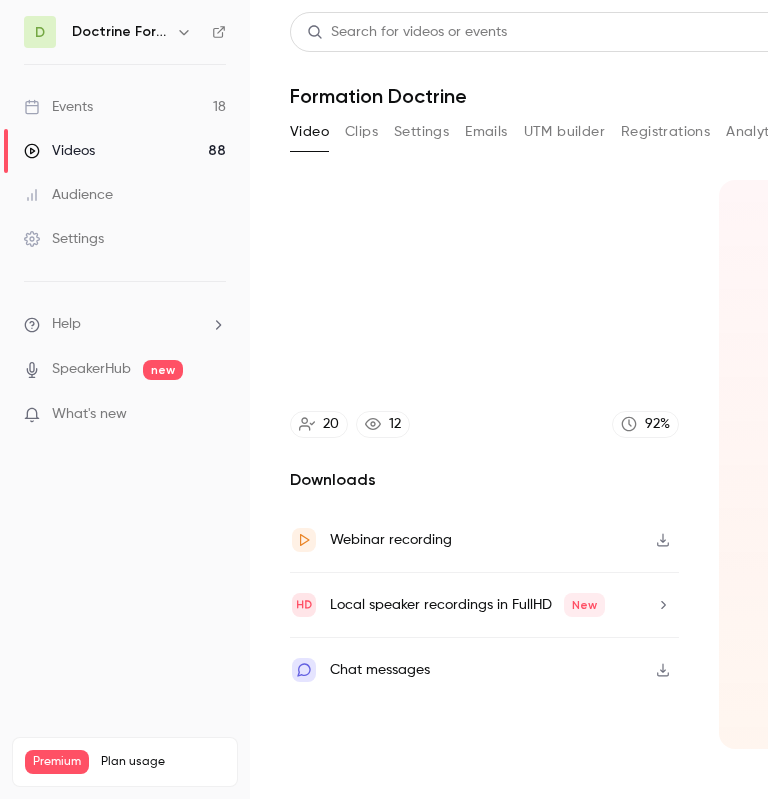 type on "******" 